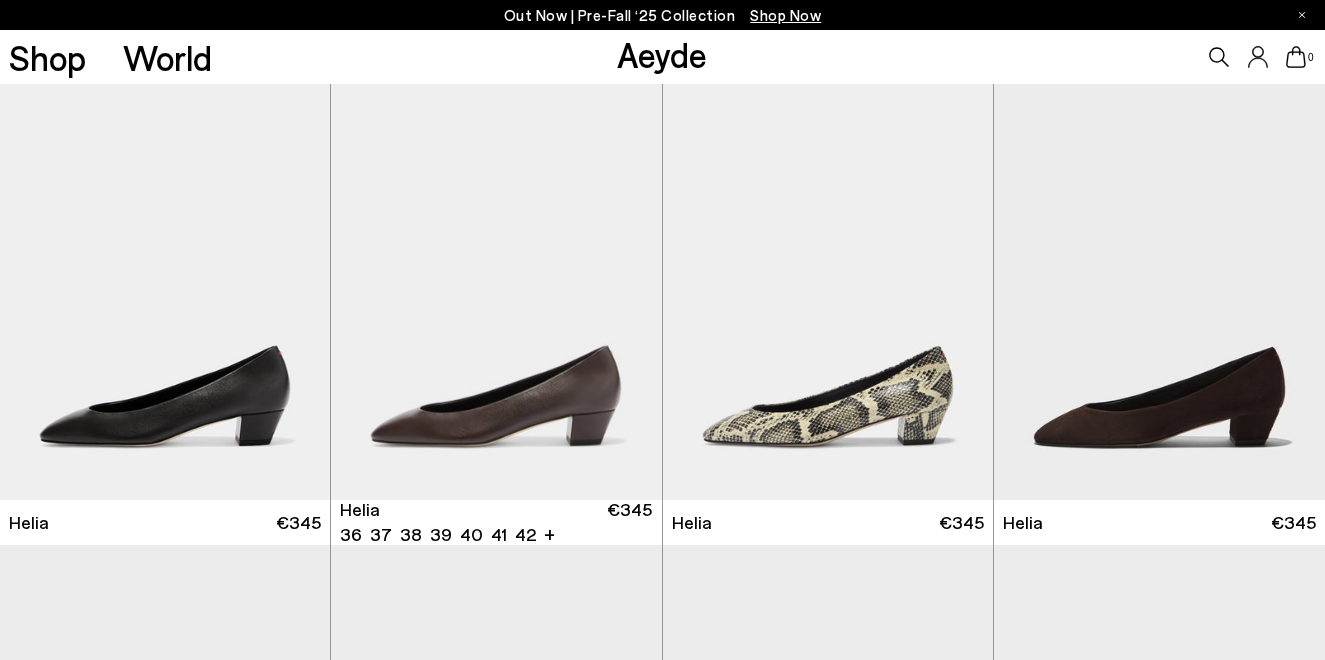scroll, scrollTop: 0, scrollLeft: 0, axis: both 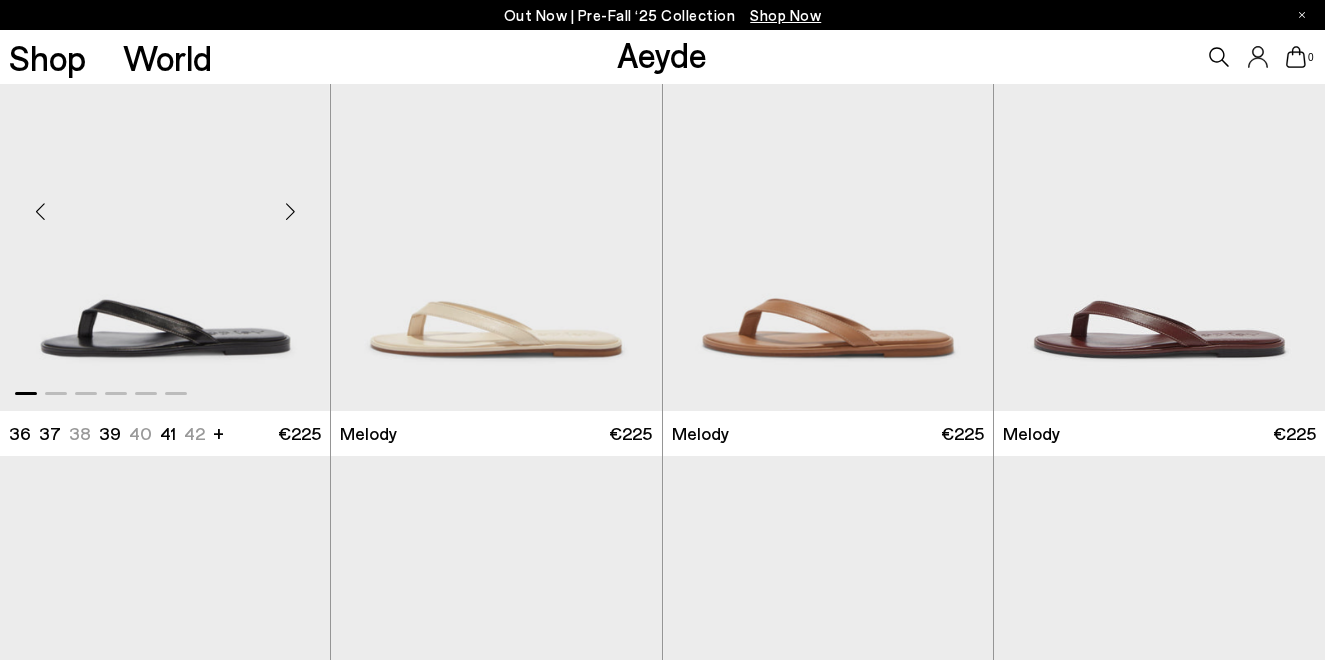 click at bounding box center [290, 211] 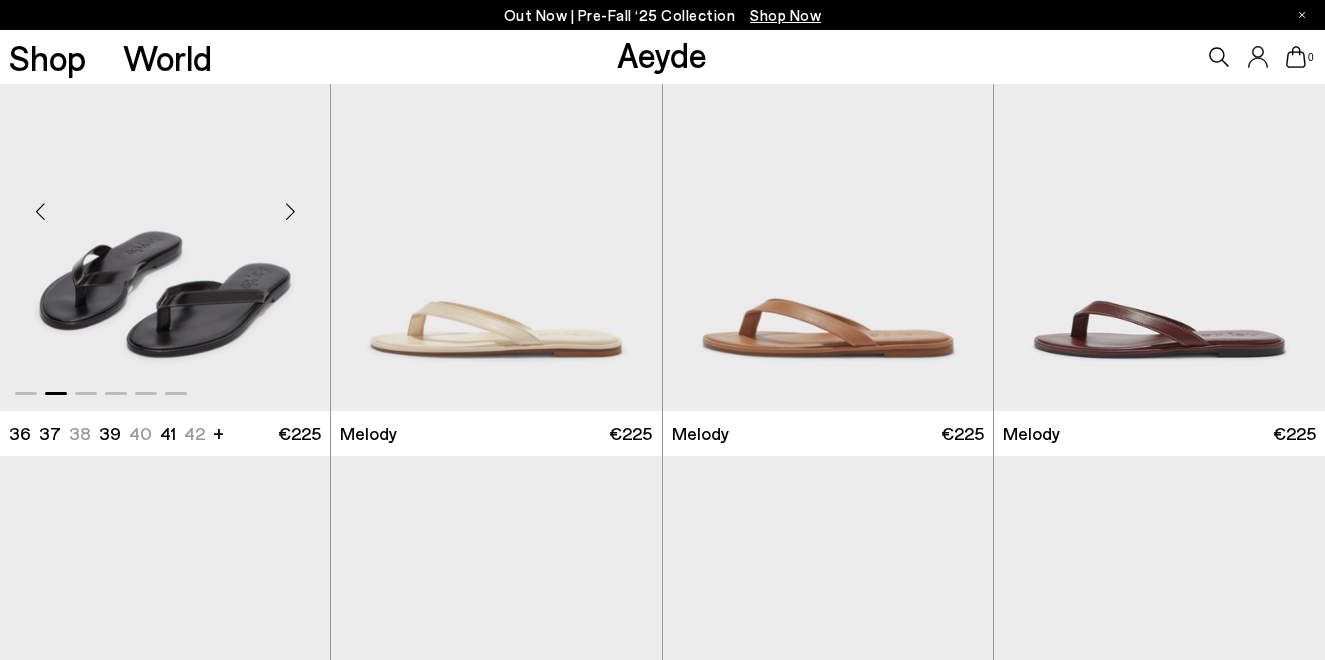 click at bounding box center [290, 211] 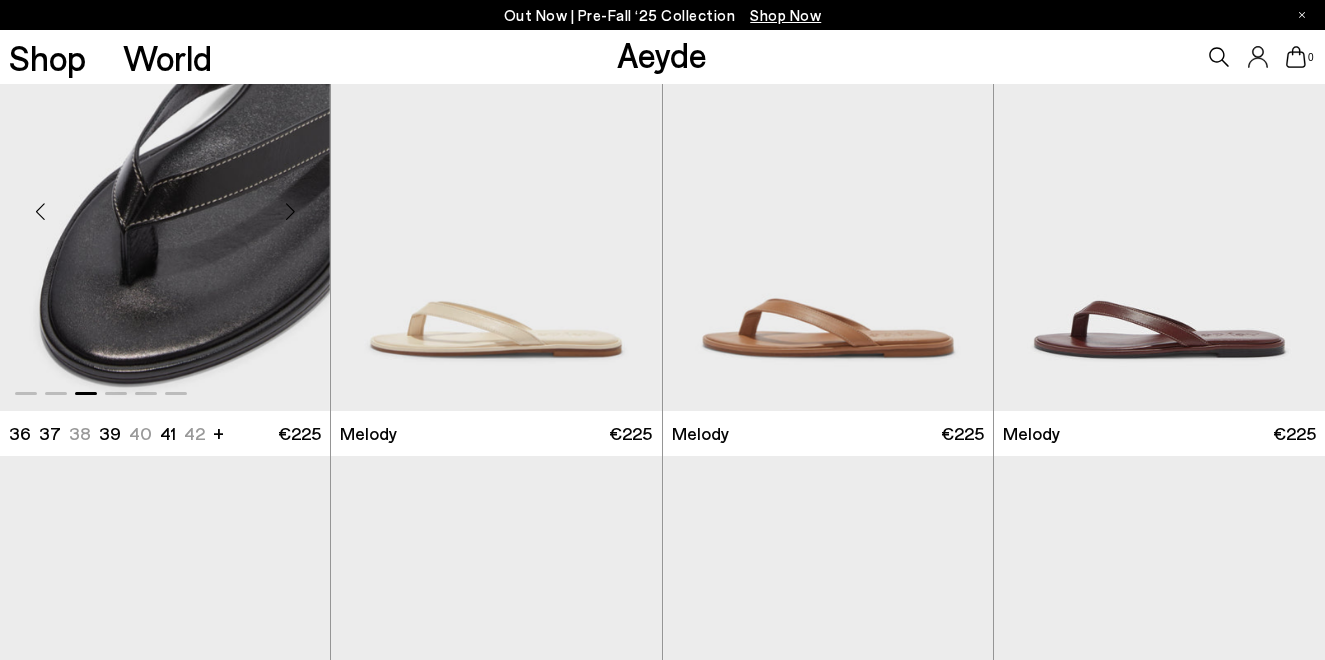click at bounding box center [290, 211] 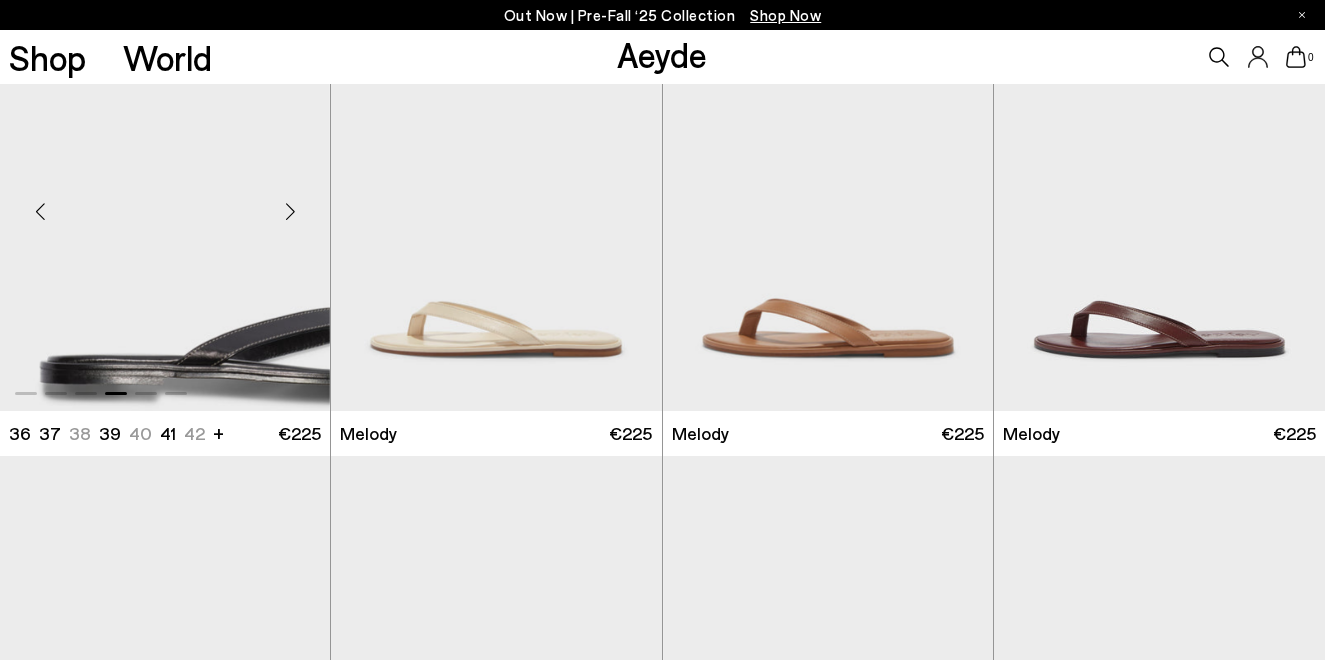 click at bounding box center (290, 211) 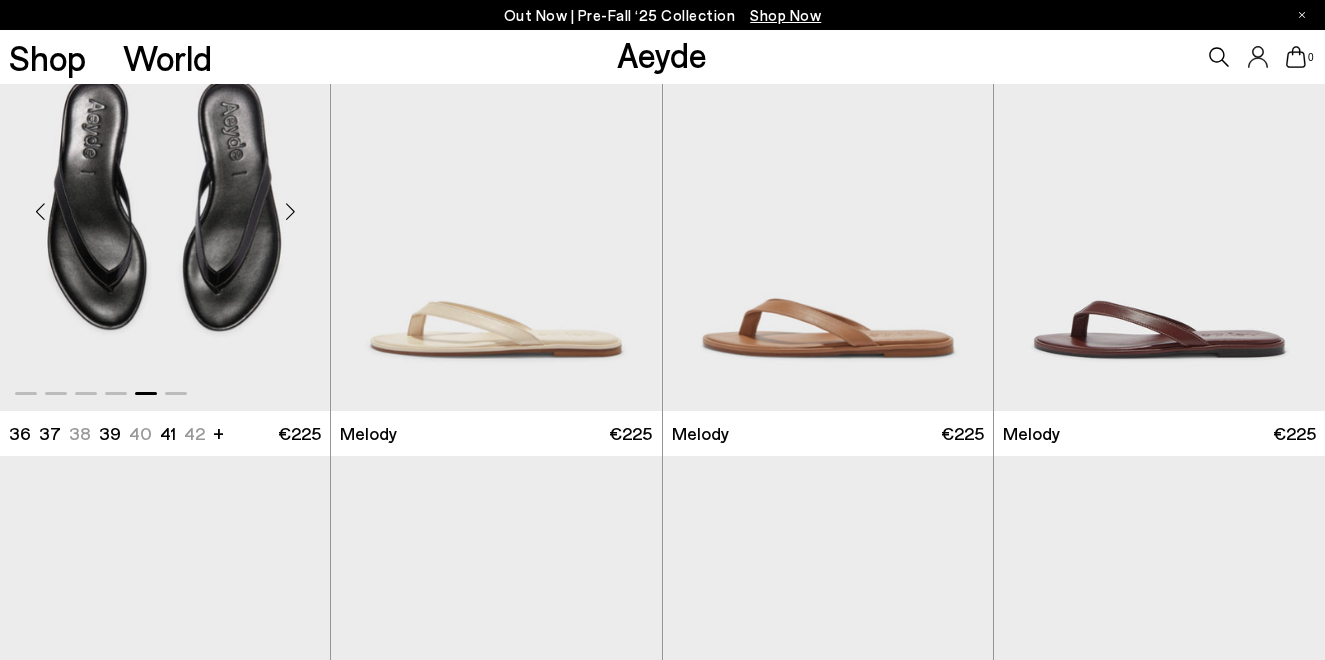 click at bounding box center (165, 203) 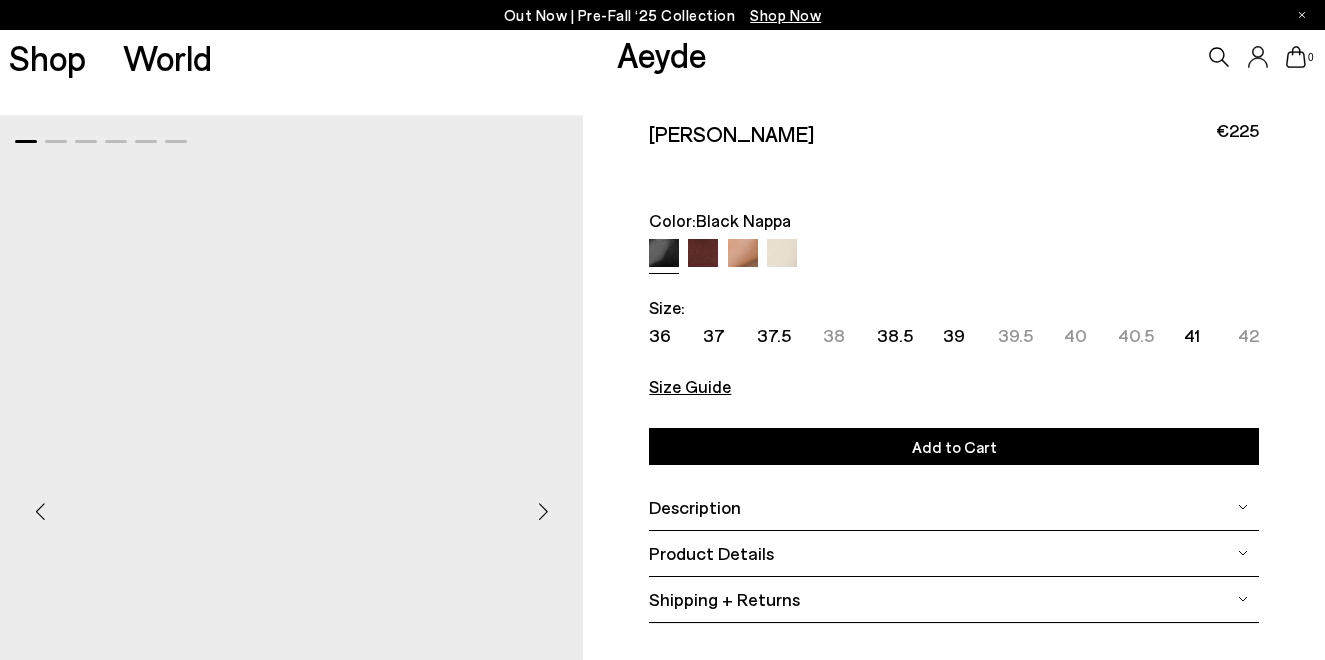 scroll, scrollTop: 0, scrollLeft: 0, axis: both 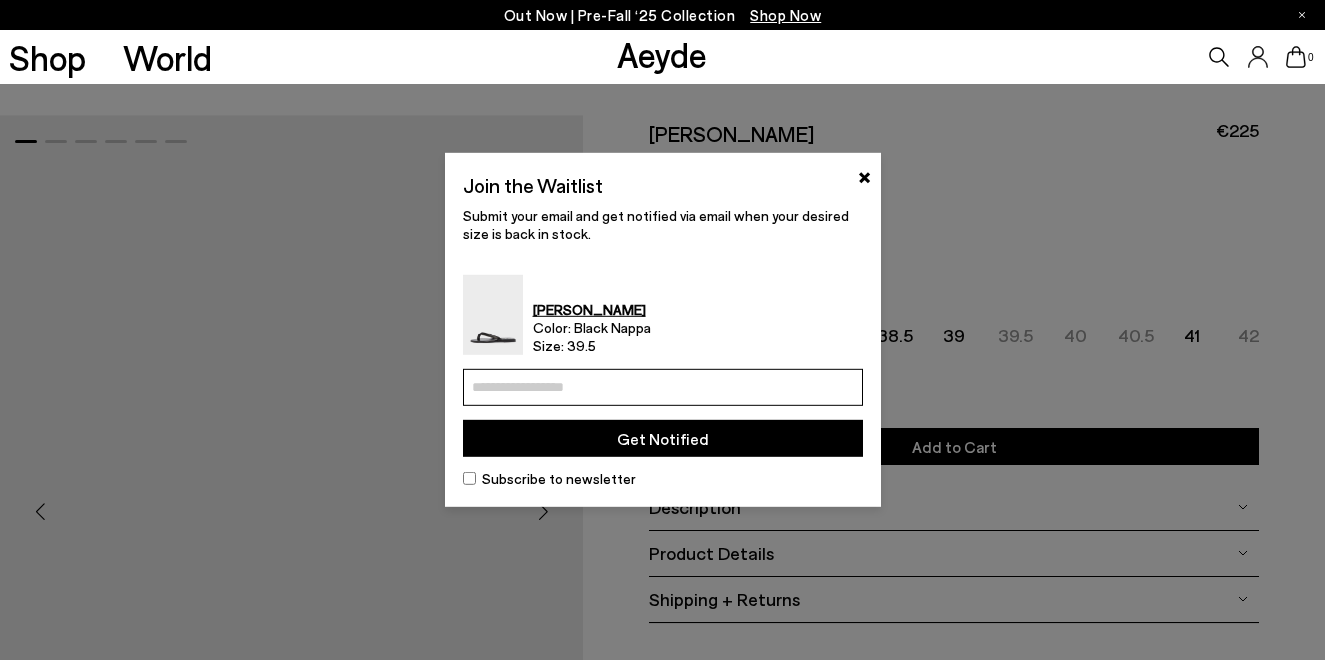 click at bounding box center (663, 387) 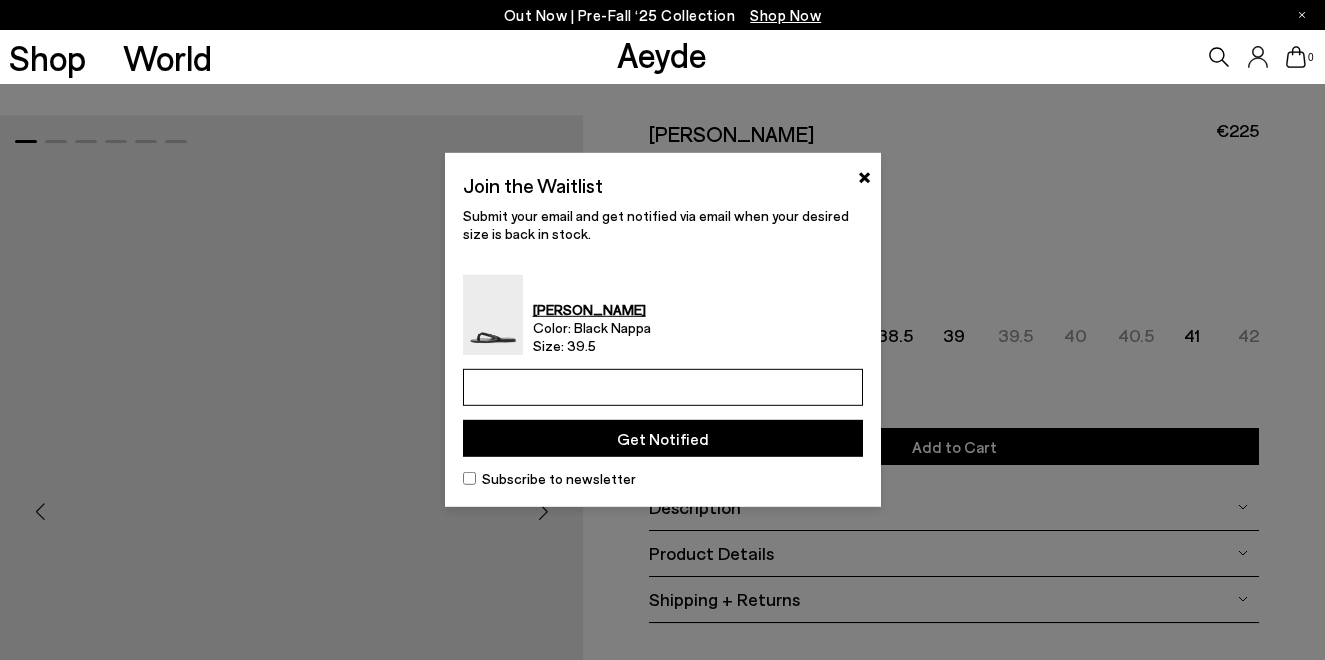 type on "**********" 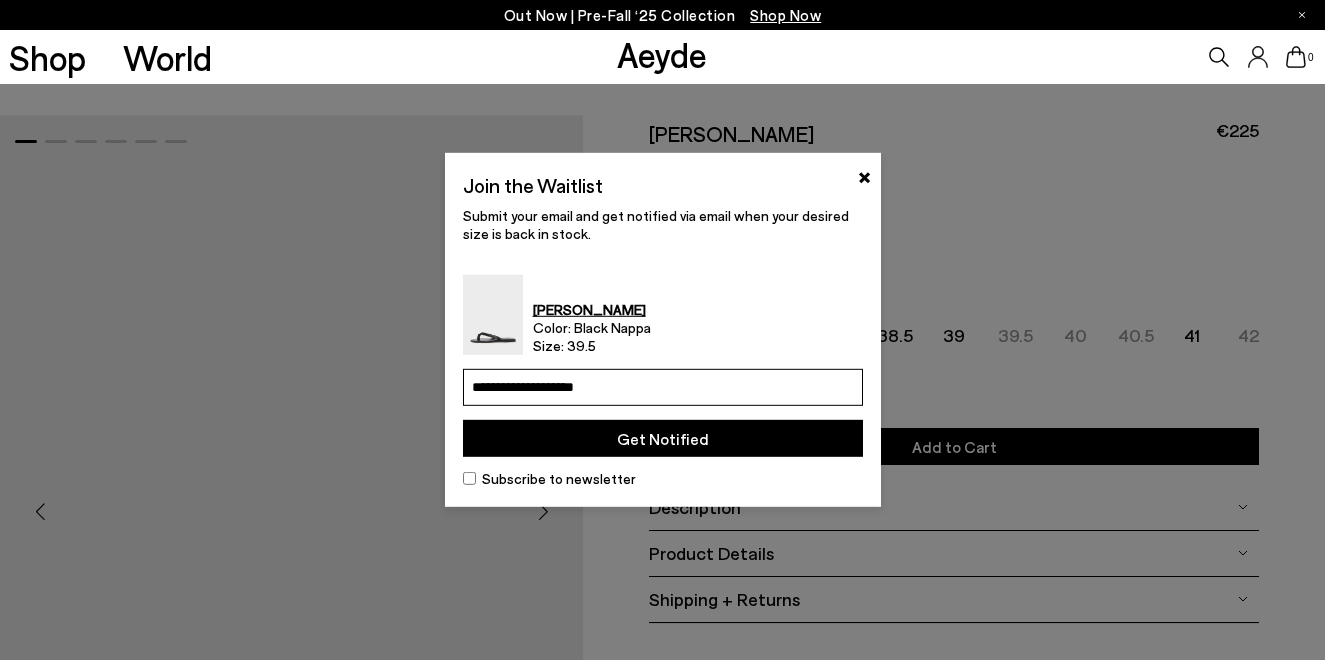 click on "Get Notified" at bounding box center [663, 438] 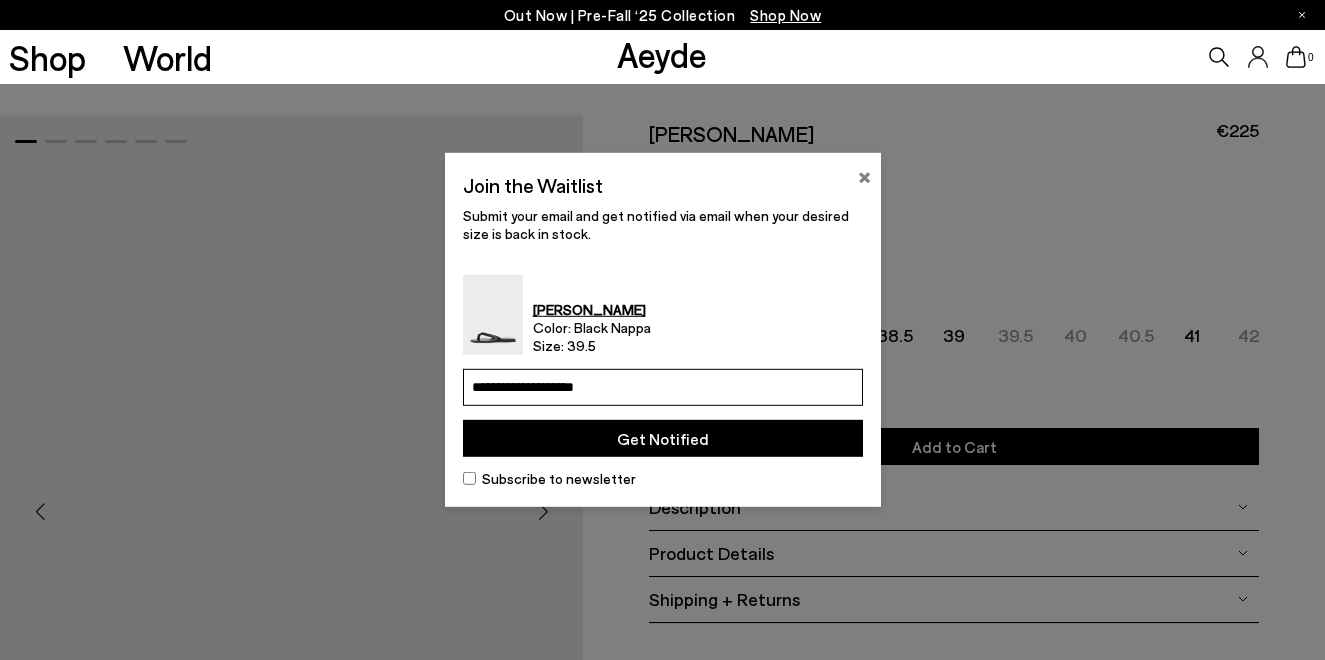 click on "×" at bounding box center [864, 175] 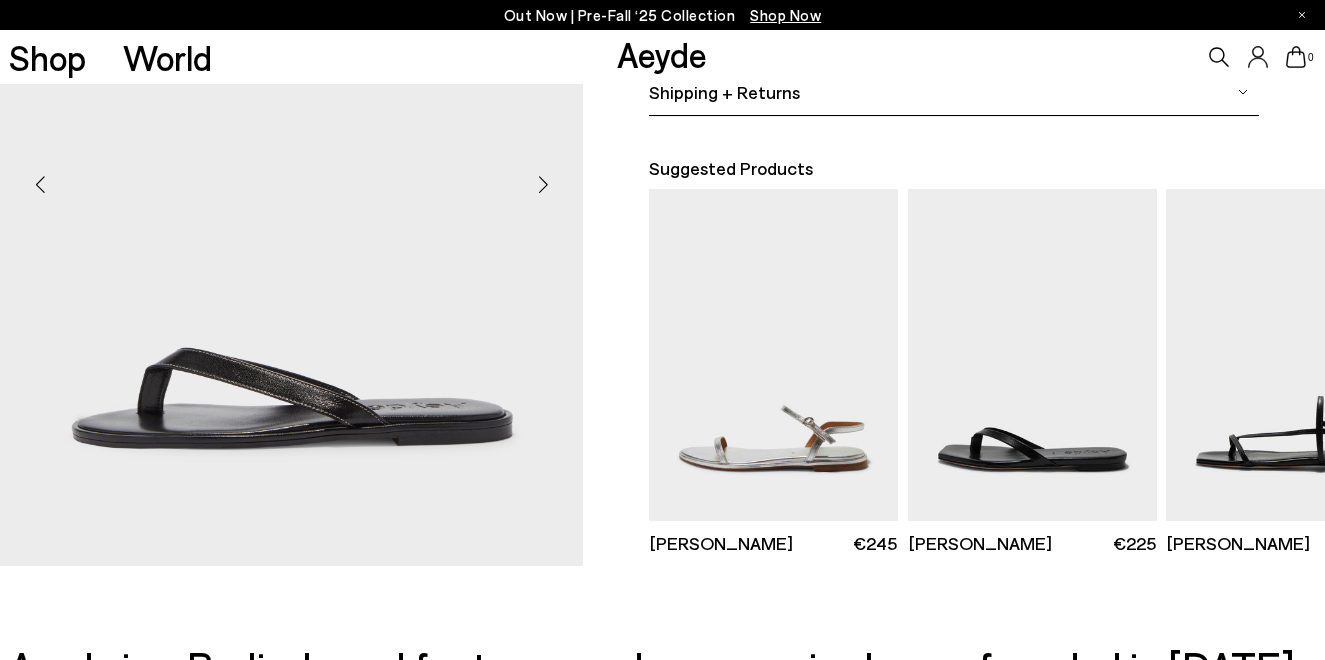 scroll, scrollTop: 510, scrollLeft: 0, axis: vertical 